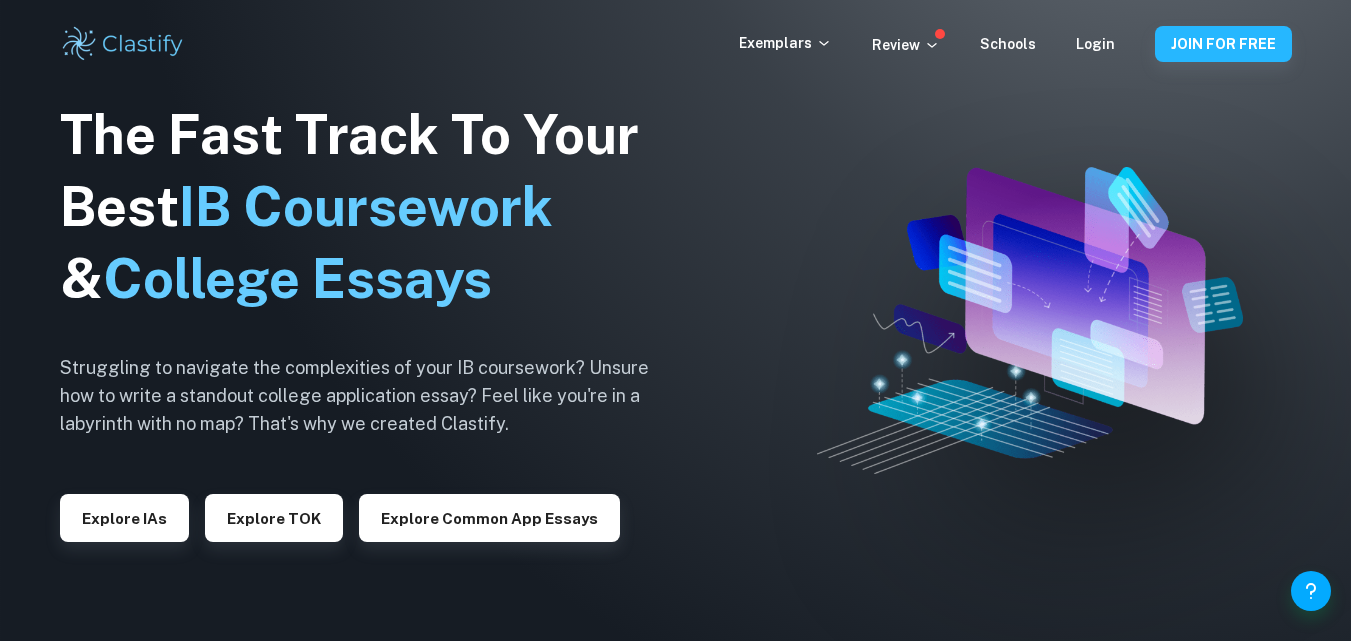 scroll, scrollTop: 0, scrollLeft: 0, axis: both 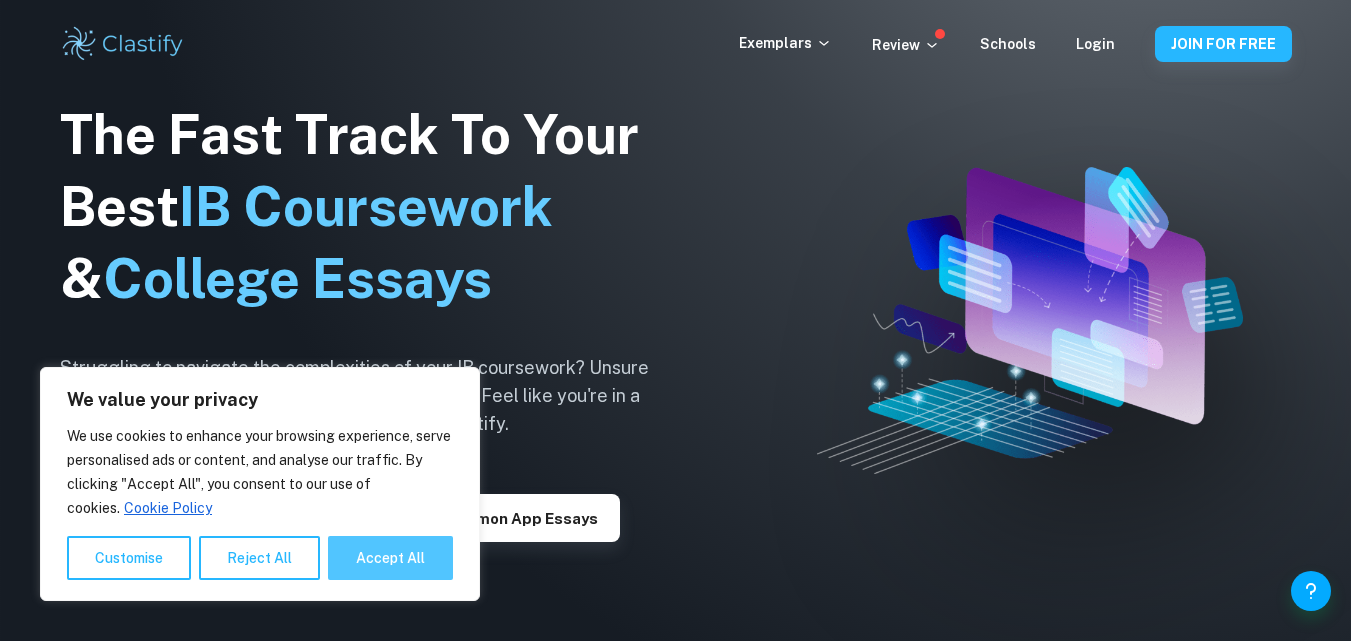 click on "Accept All" at bounding box center (390, 558) 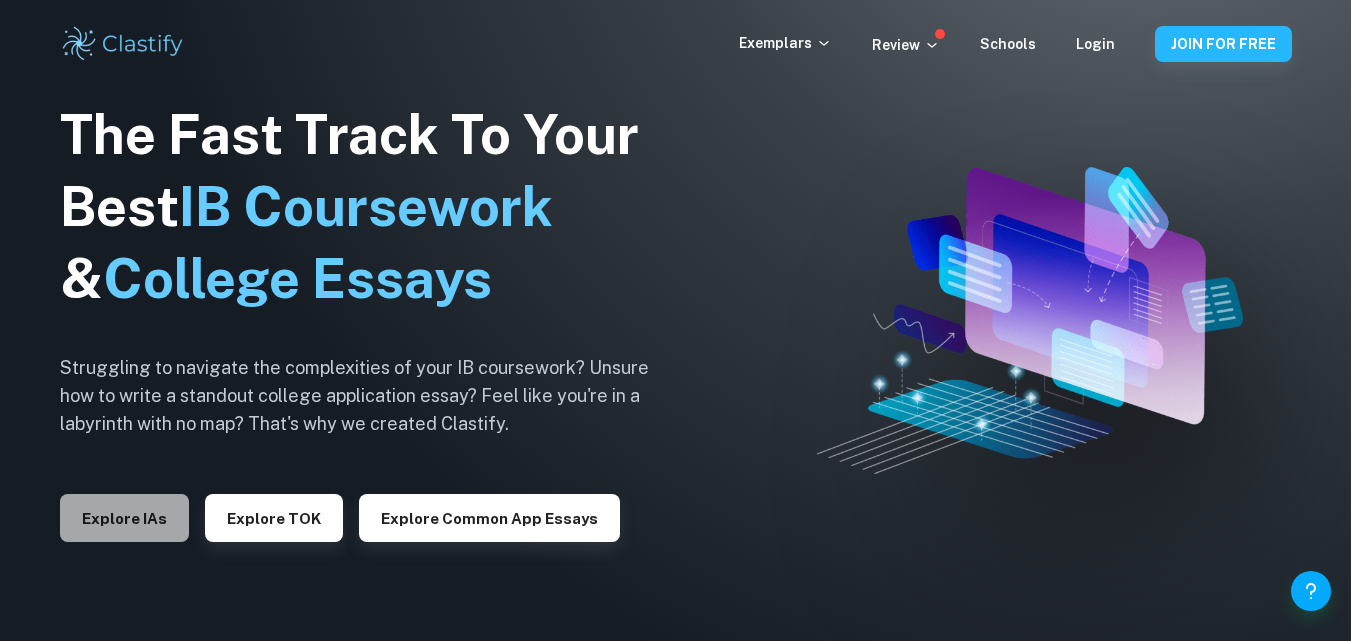click on "Explore IAs" at bounding box center [124, 518] 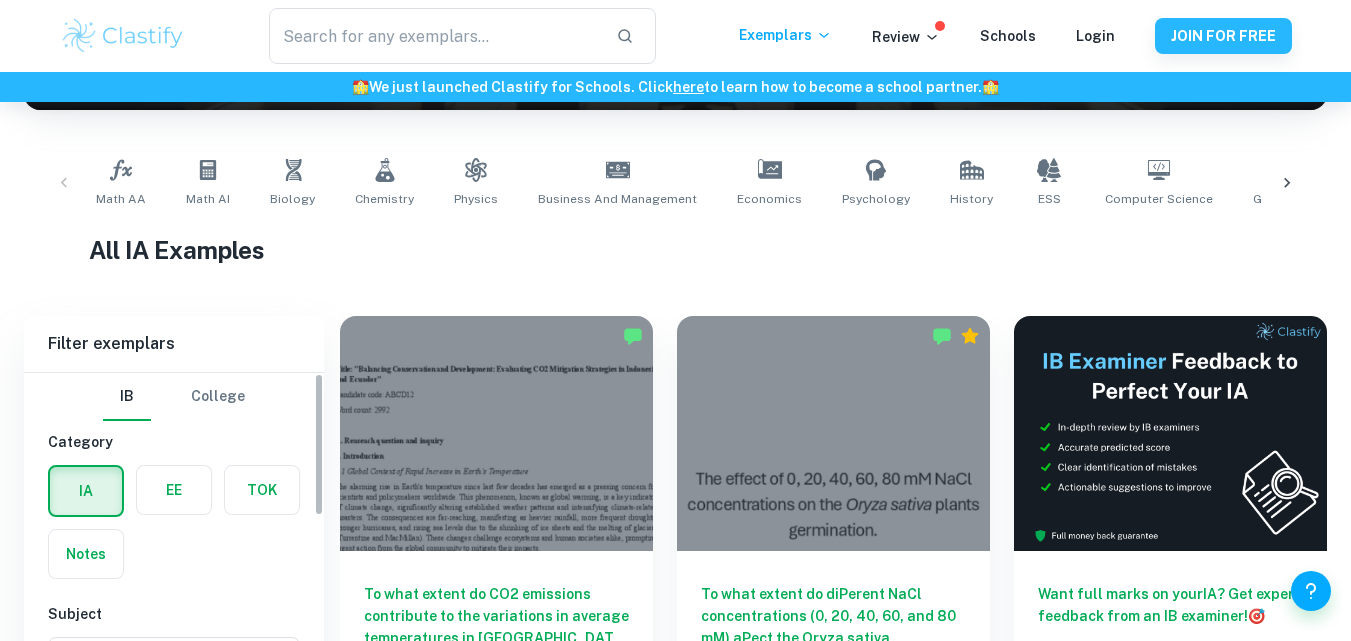 scroll, scrollTop: 568, scrollLeft: 0, axis: vertical 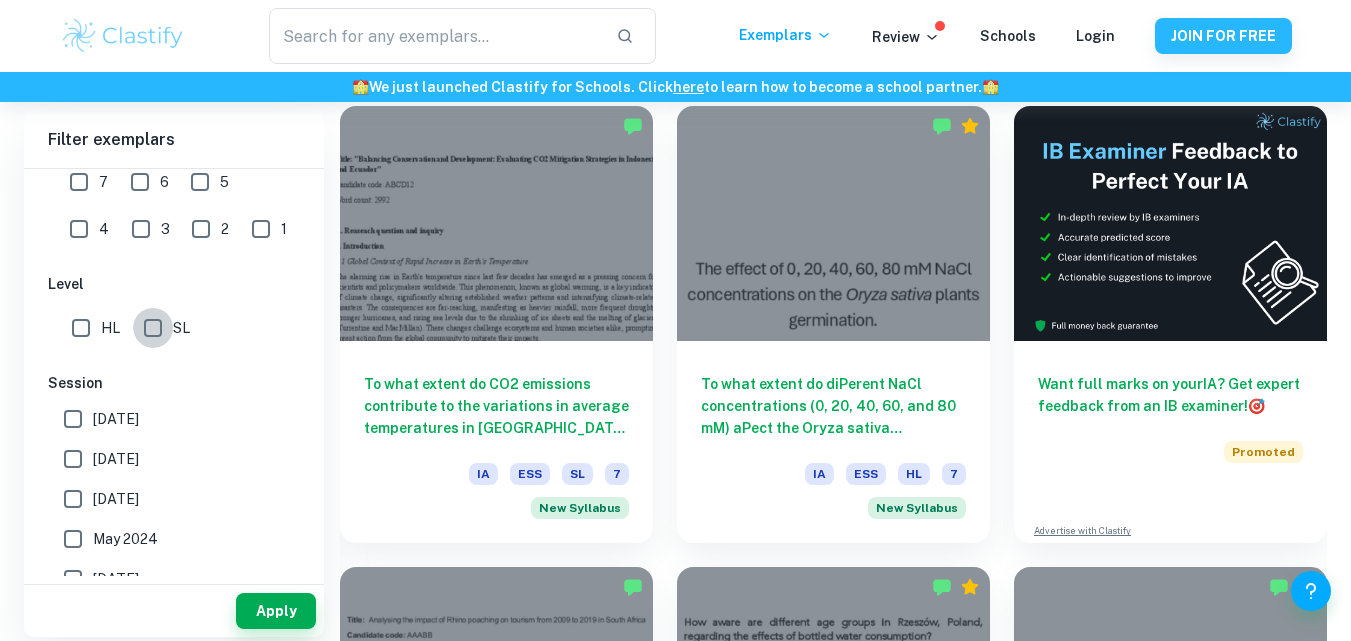 click on "SL" at bounding box center [153, 328] 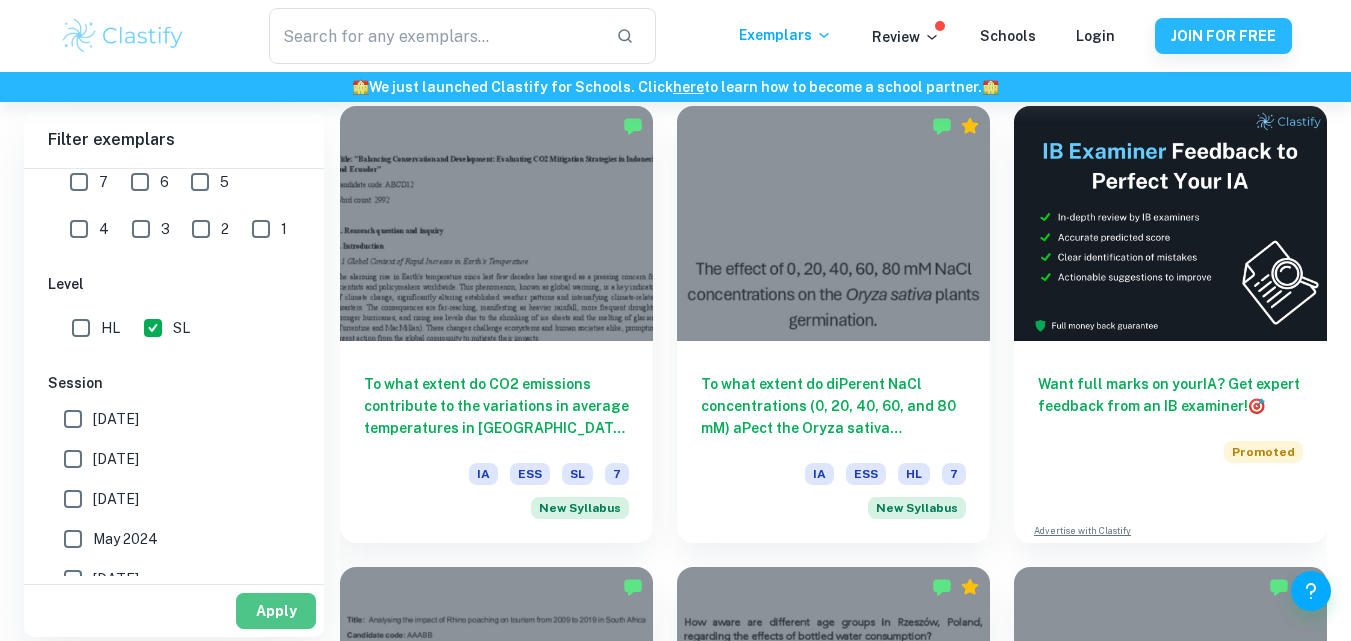 click on "Apply" at bounding box center [276, 611] 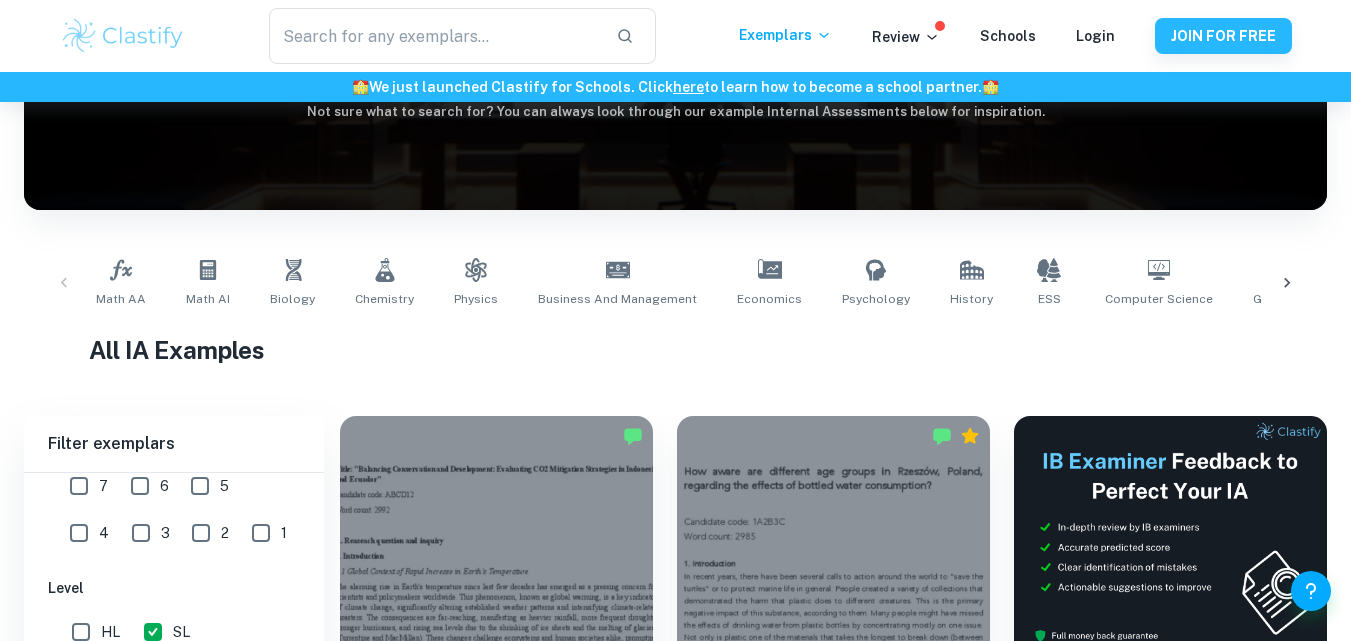 scroll, scrollTop: 274, scrollLeft: 0, axis: vertical 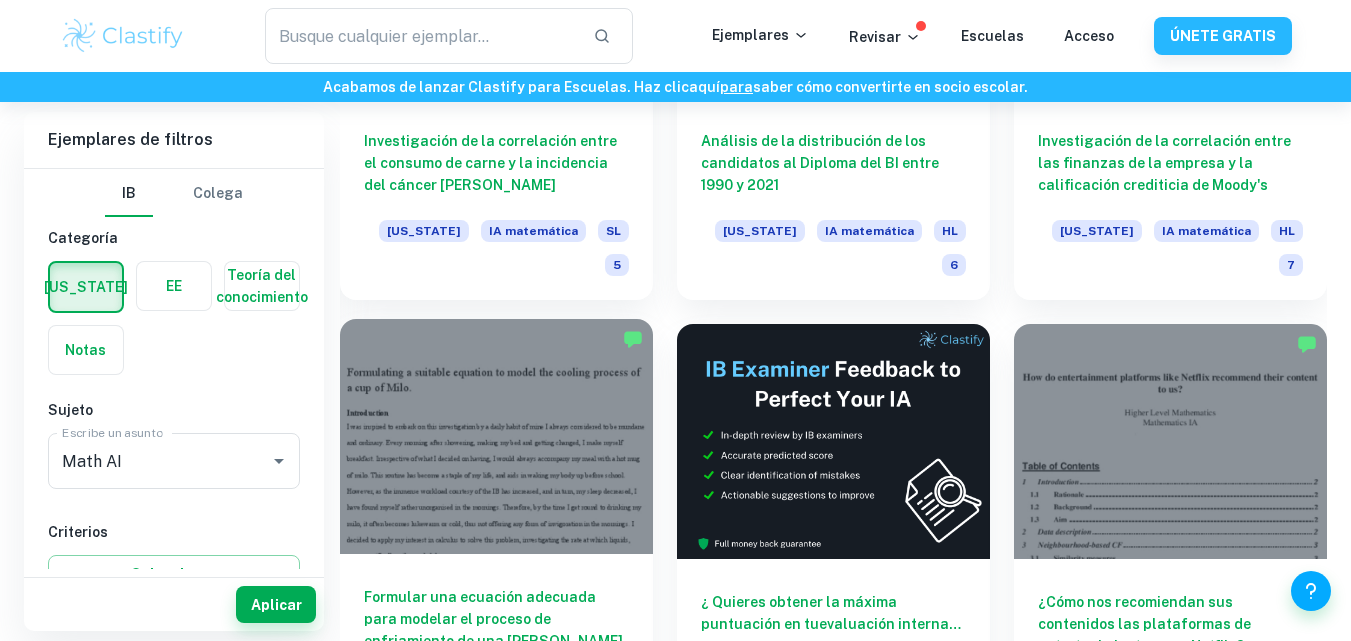 click at bounding box center [496, 436] 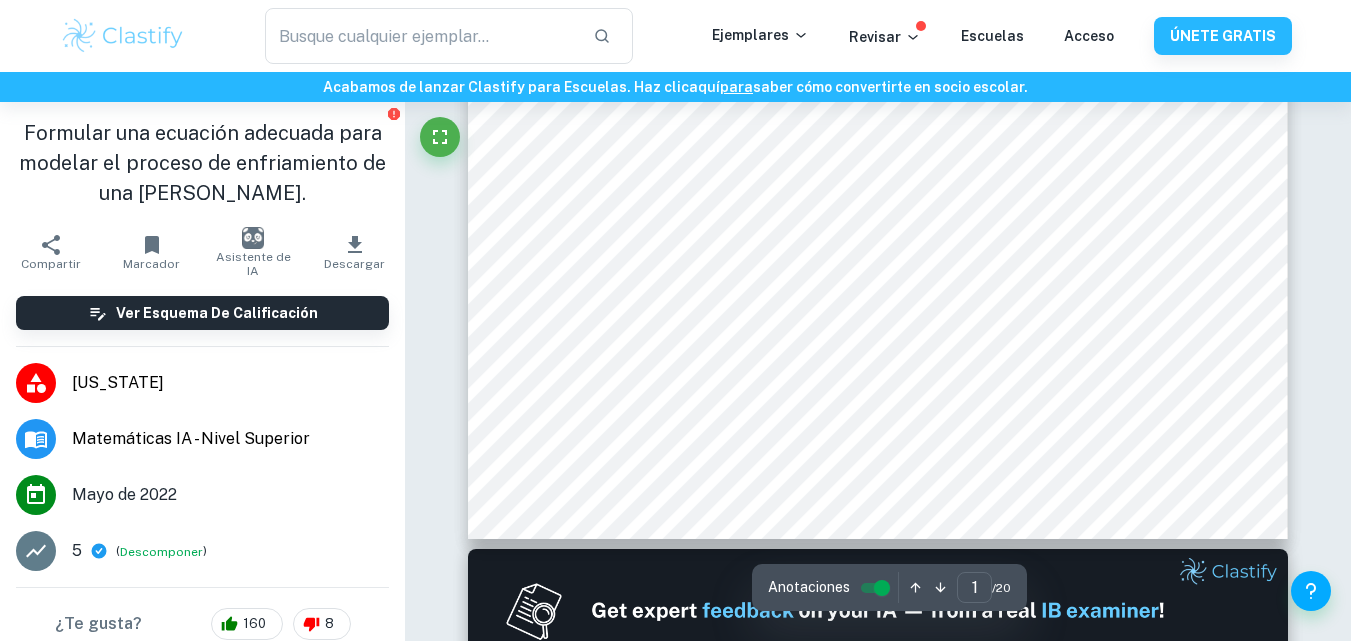 scroll, scrollTop: 673, scrollLeft: 0, axis: vertical 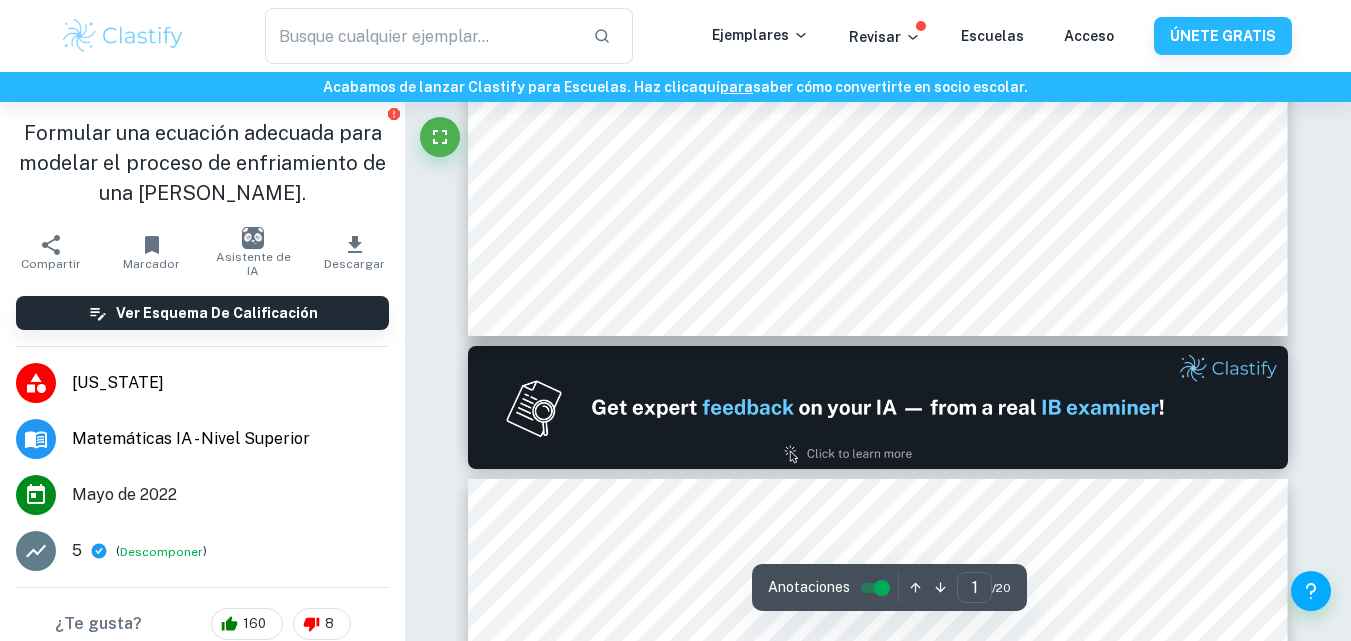 type on "2" 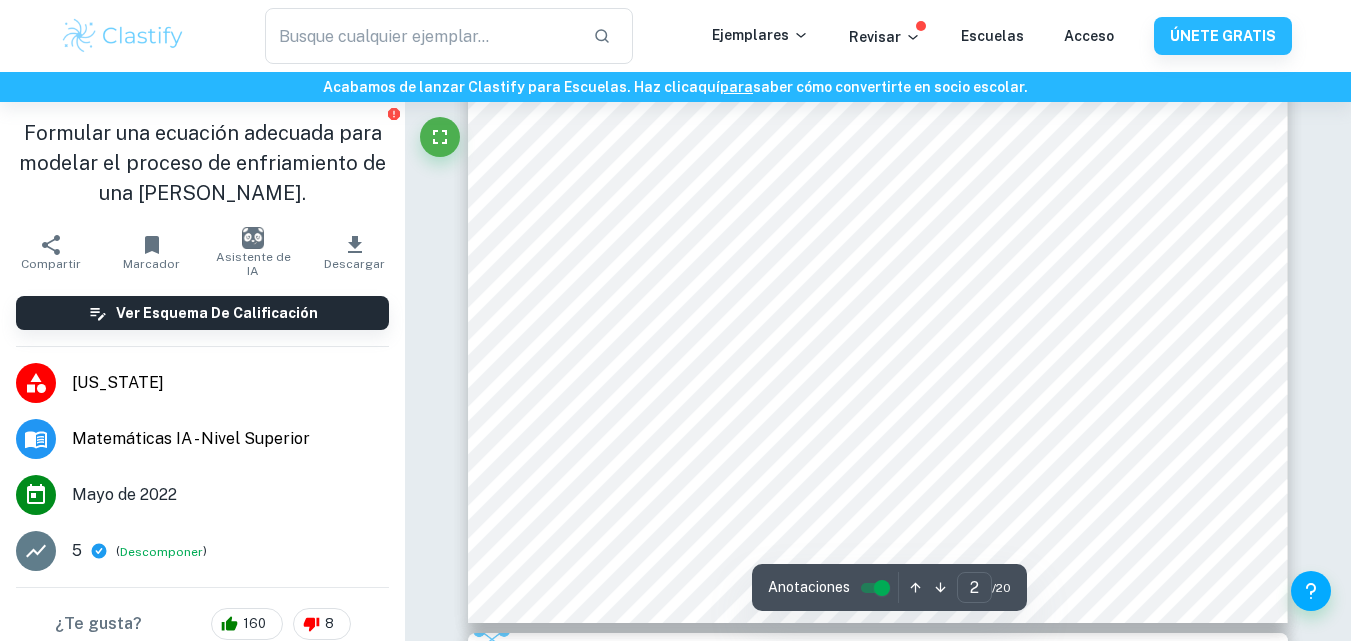 scroll, scrollTop: 1795, scrollLeft: 0, axis: vertical 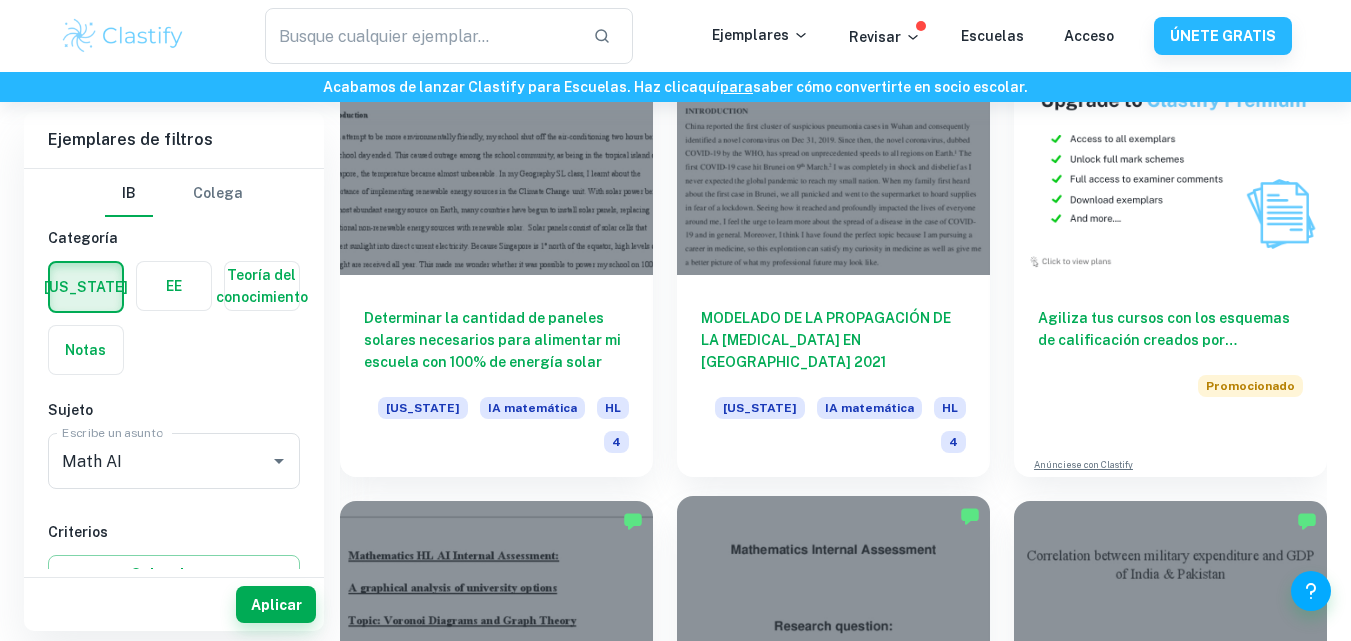 click at bounding box center (833, 613) 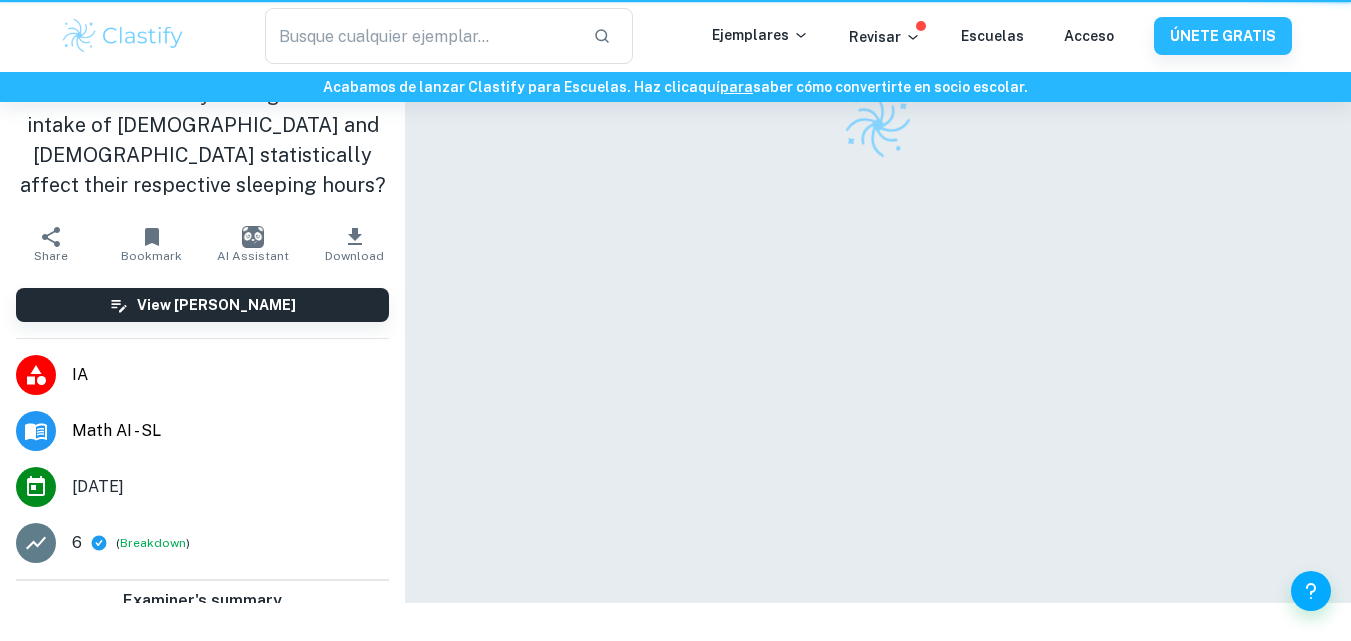 scroll, scrollTop: 0, scrollLeft: 0, axis: both 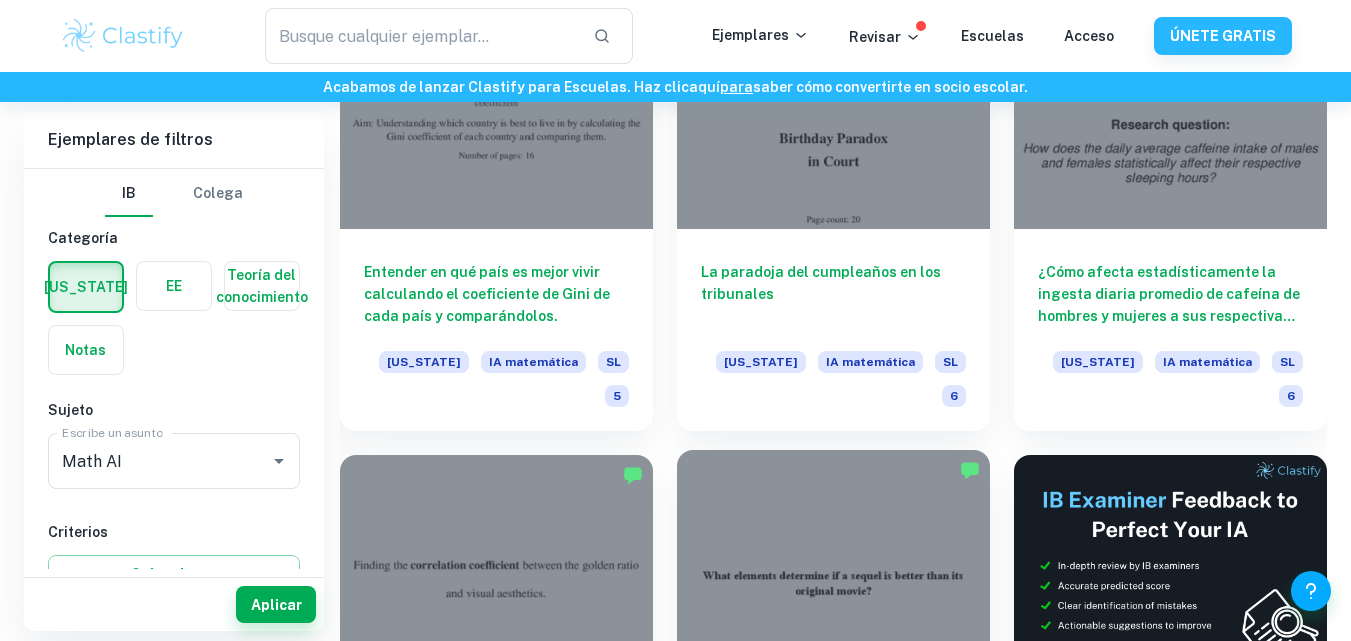 click at bounding box center (833, 567) 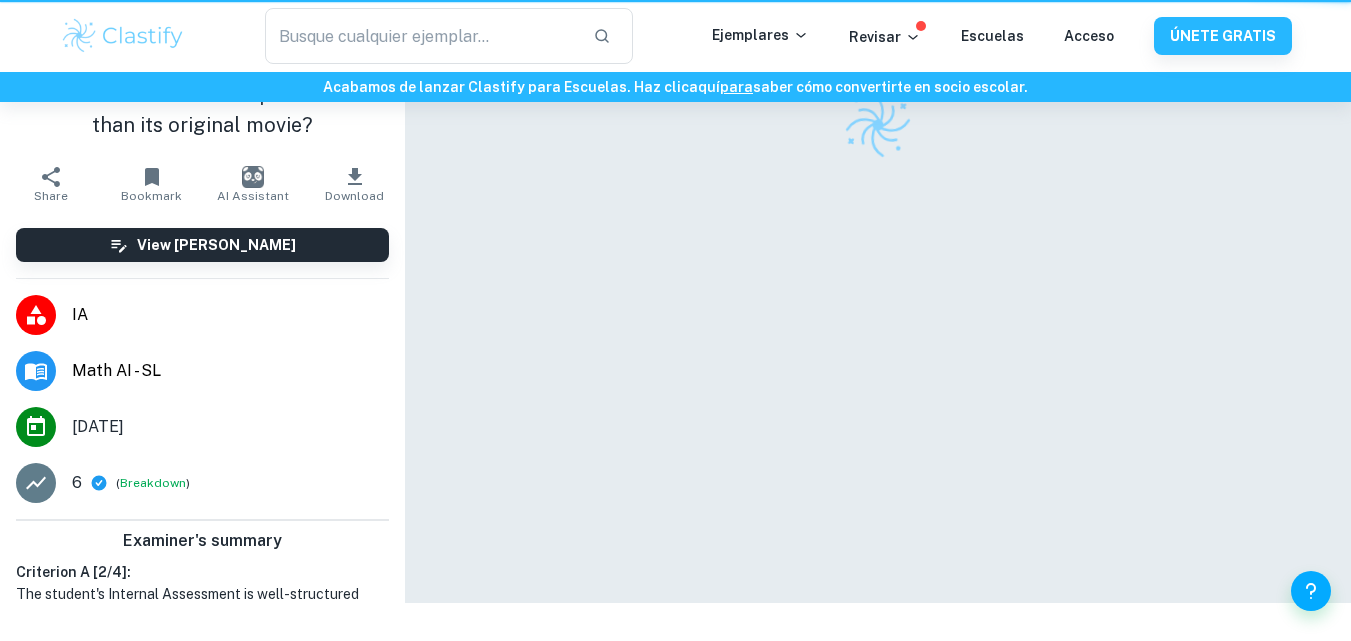 scroll, scrollTop: 0, scrollLeft: 0, axis: both 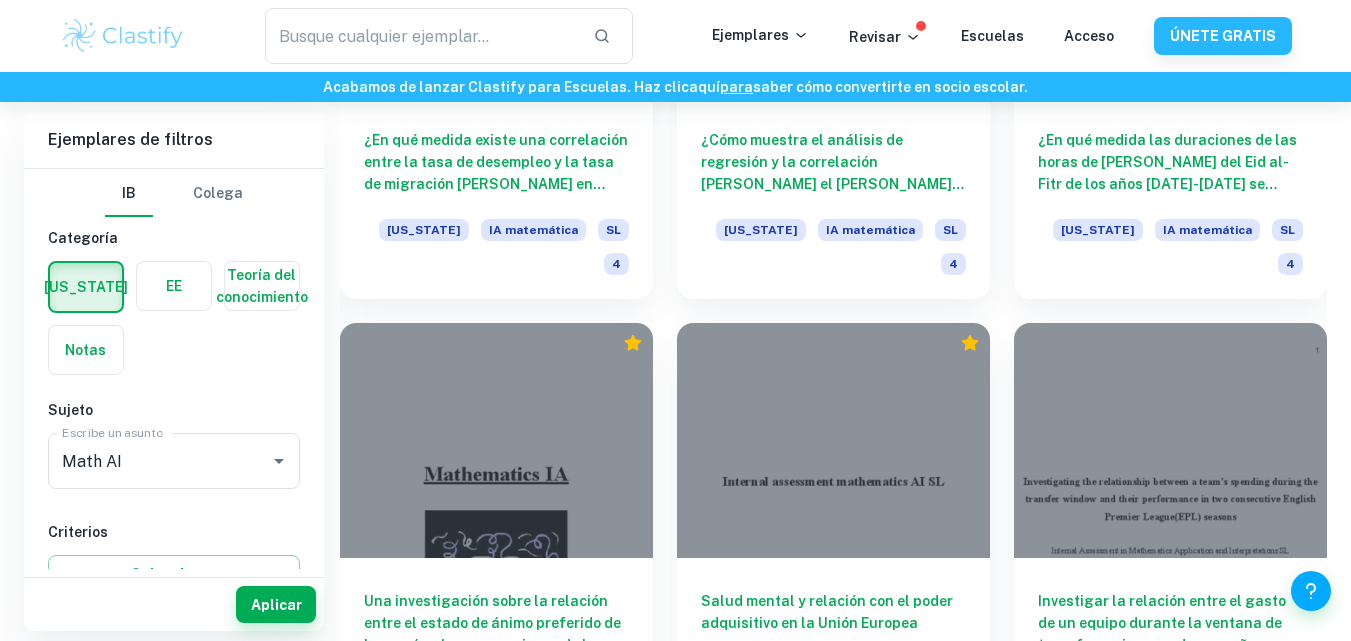 click on "¿Las afirmaciones de la empresa M&M's® coinciden con las preferencias de sus clientes?" at bounding box center [477, 1078] 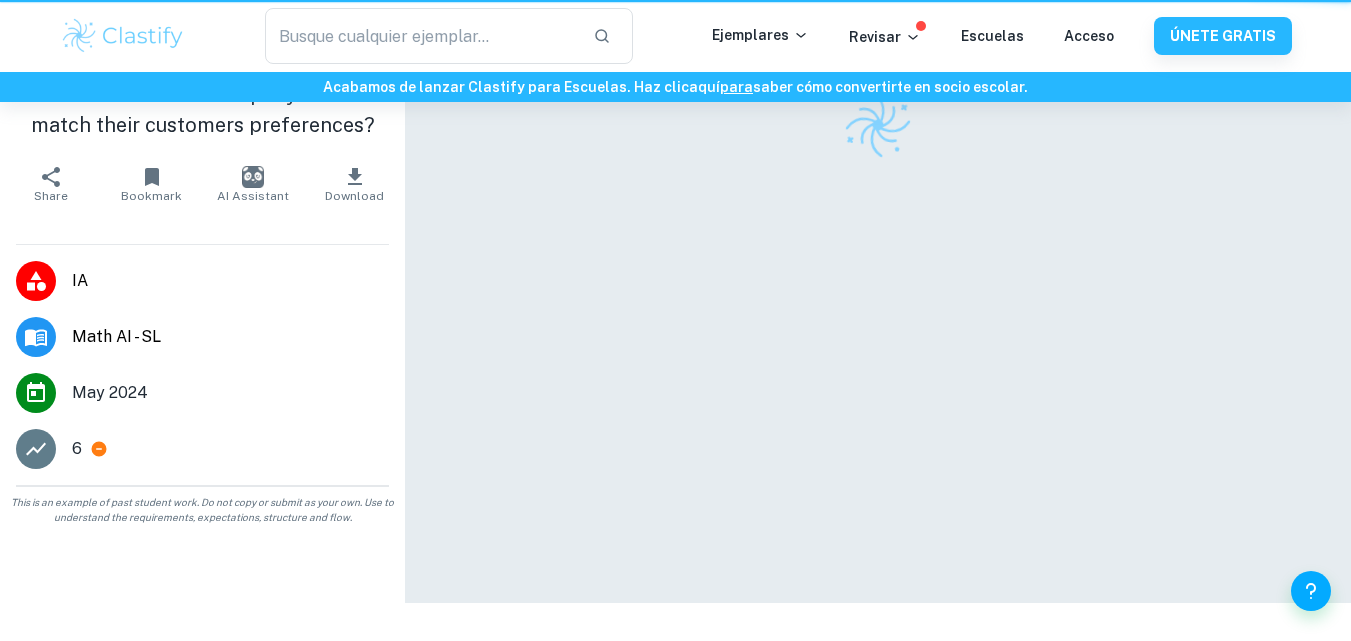 scroll, scrollTop: 0, scrollLeft: 0, axis: both 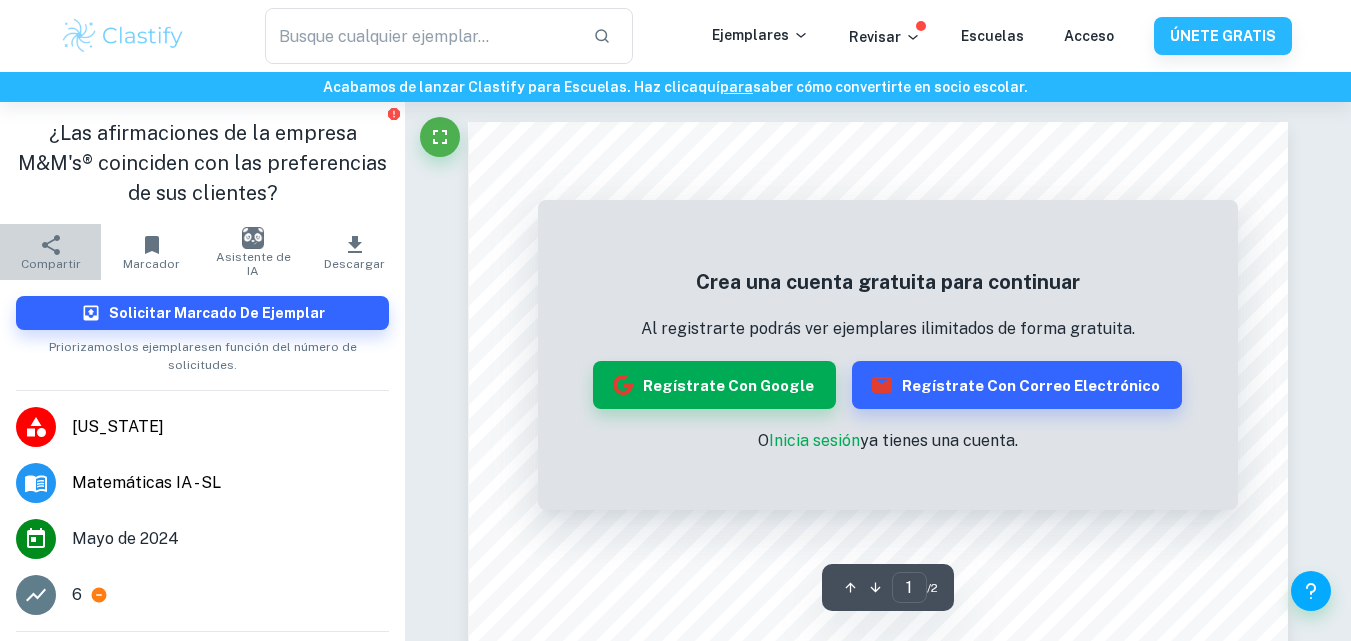 click on "Compartir" at bounding box center (50, 252) 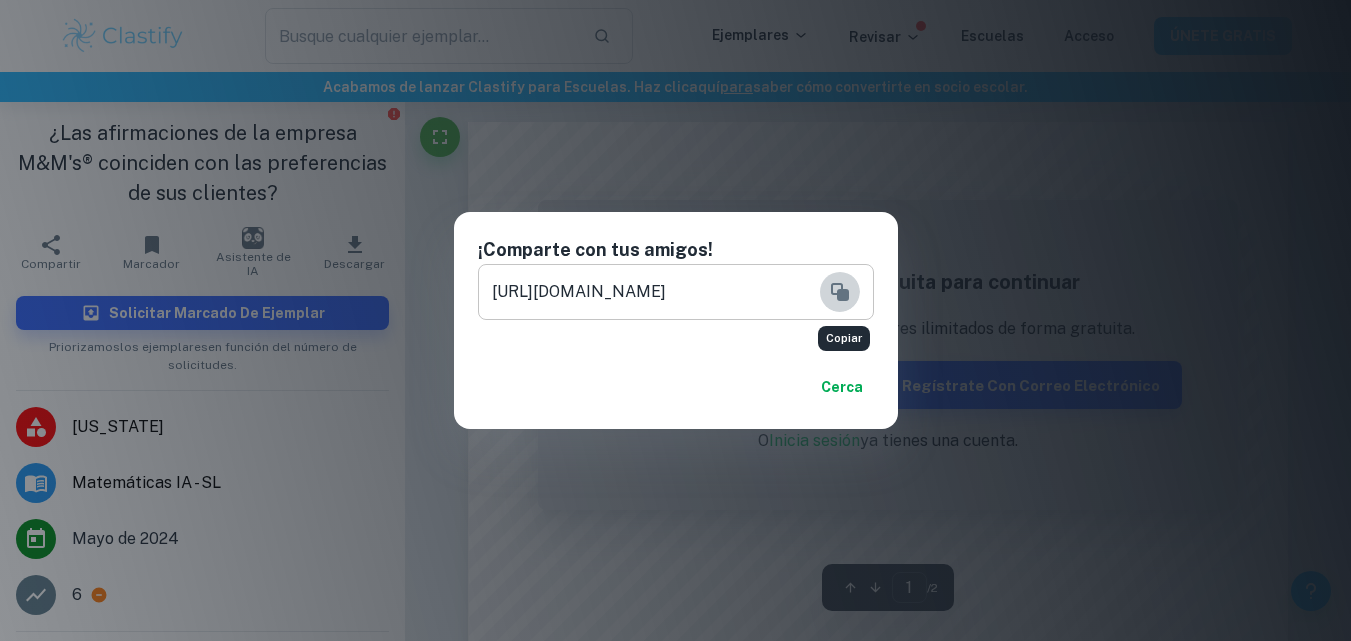 click at bounding box center [840, 292] 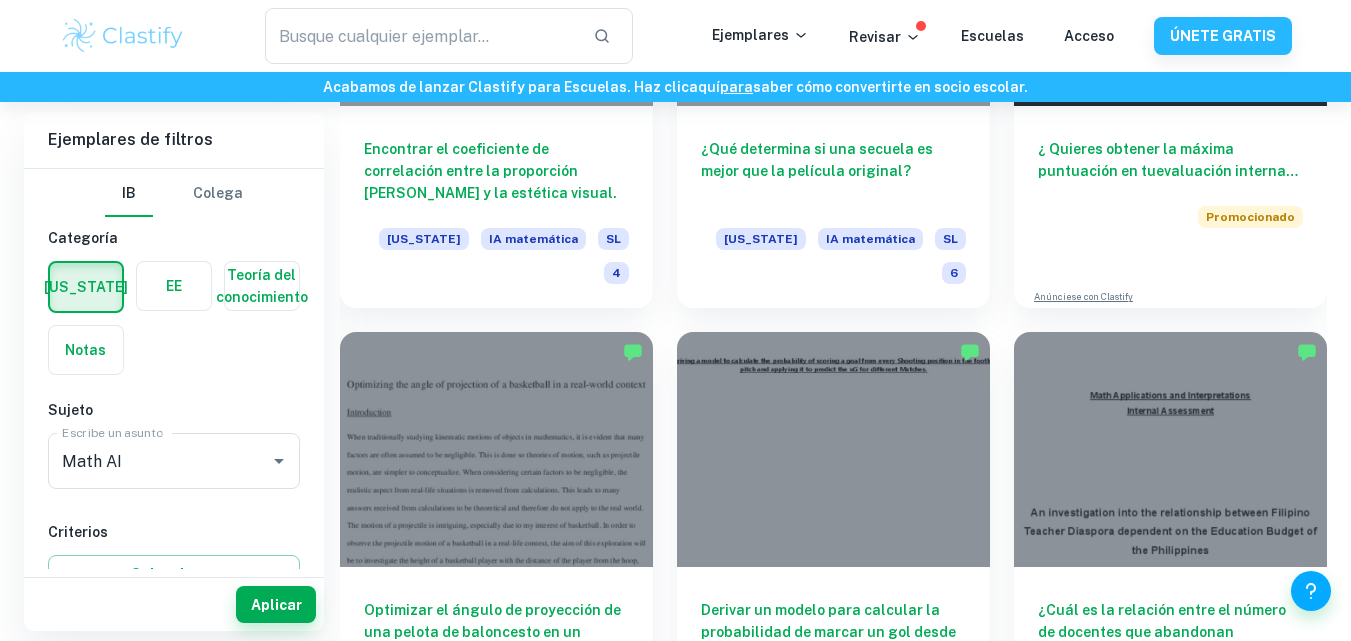 scroll, scrollTop: 8517, scrollLeft: 0, axis: vertical 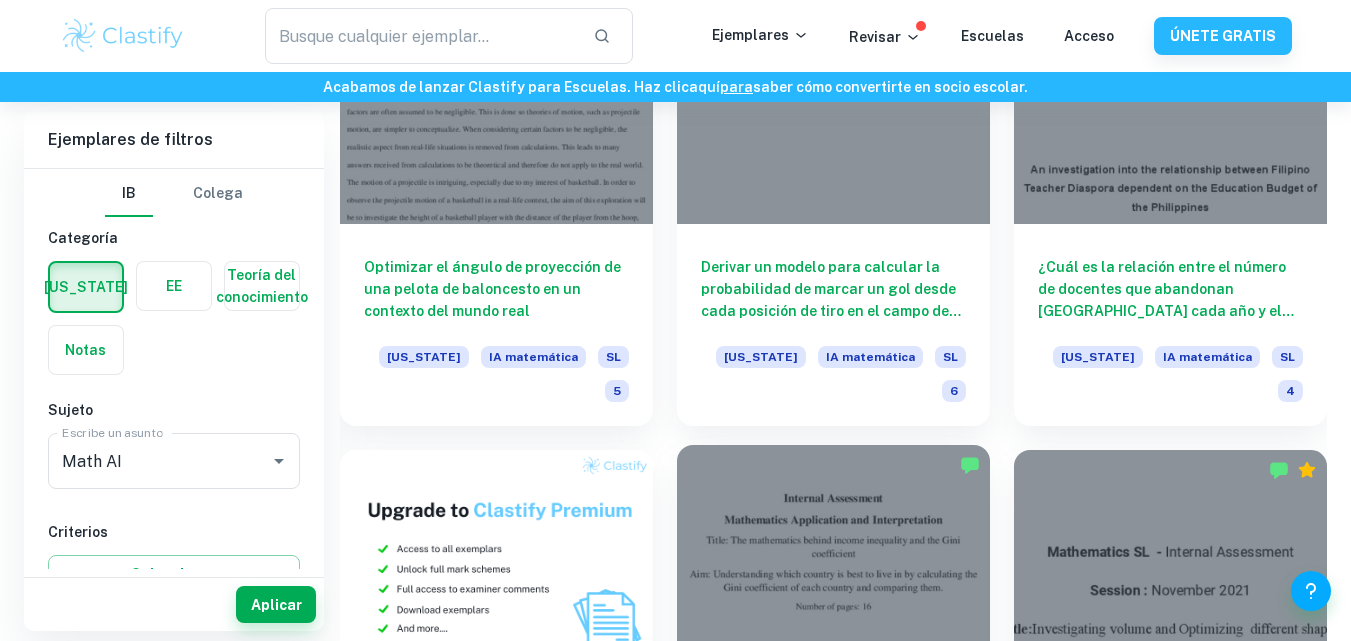 click at bounding box center (833, 562) 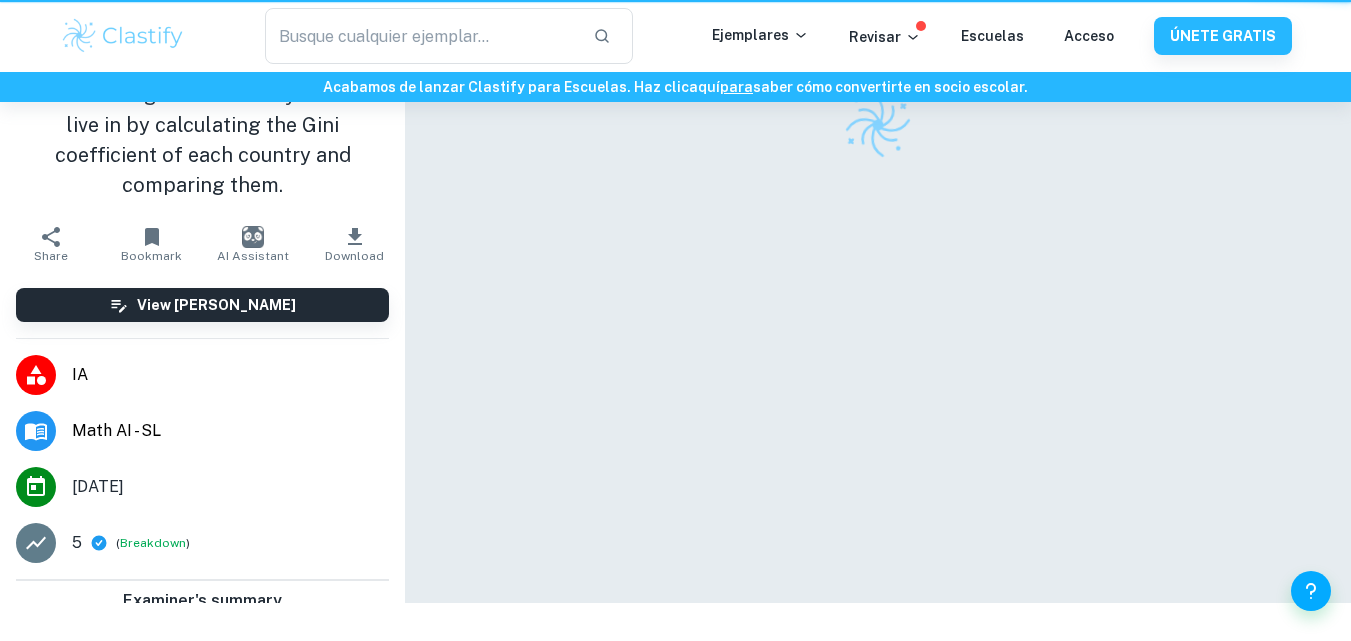scroll, scrollTop: 0, scrollLeft: 0, axis: both 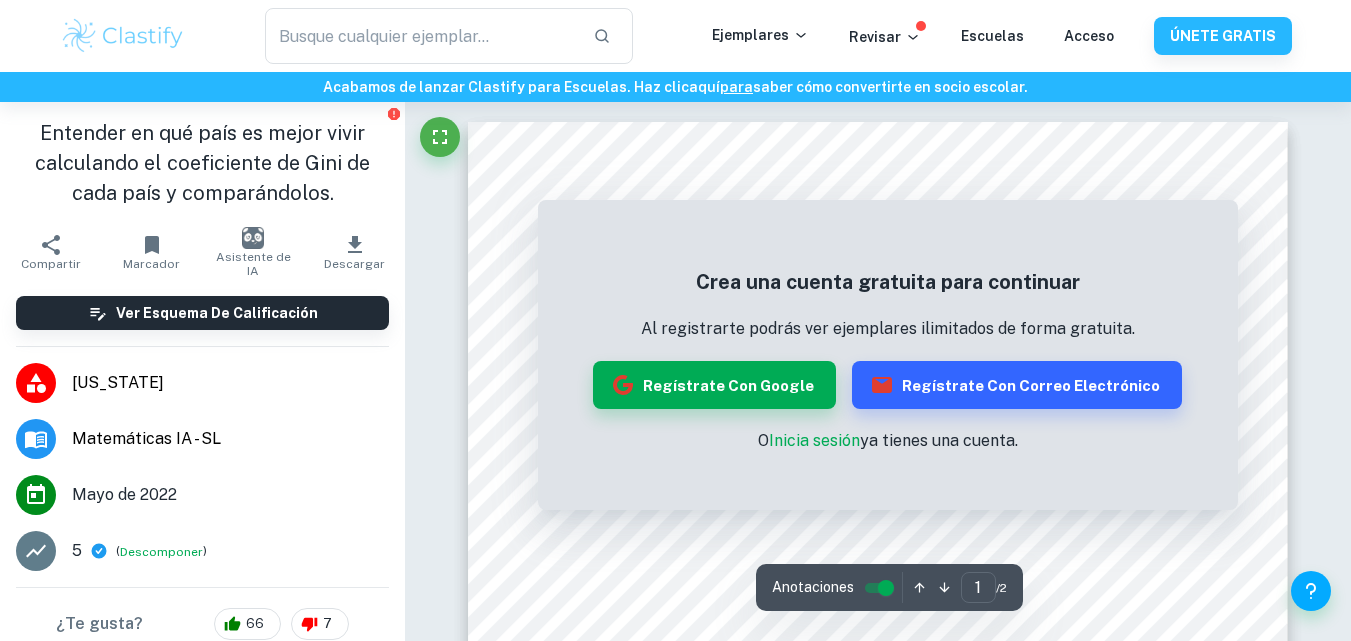 click on "Incorrecto Criterio A  :    El trabajo se divide en secciones: introducción, cuerpo y conclusión. Comentario:  El trabajo carece de una división en tres secciones principales: introducción, desarrollo y conclusión. Las secciones resaltadas deberían ser subsecciones de la introducción. Incorrecto Criterio A  :    El trabajo se divide en secciones: introducción, cuerpo y conclusión. Comentario:  El trabajo carece de una división en tres secciones principales: introducción, desarrollo y conclusión. Las secciones resaltadas deberían ser subsecciones del desarrollo. Correcto Criterio A  :    El tema de la evaluación interna se enuncia claramente y se explica en la introducción. Comentario:  La introducción establece claramente el objetivo de investigar las desigualdades de ingresos de diferentes países. Correcto Criterio A  :    La introducción incluye una descripción general del enfoque del estudiante sobre el tema y en qué área del currículo de matemáticas se centra la exploración. :    :" at bounding box center (878, 1246) 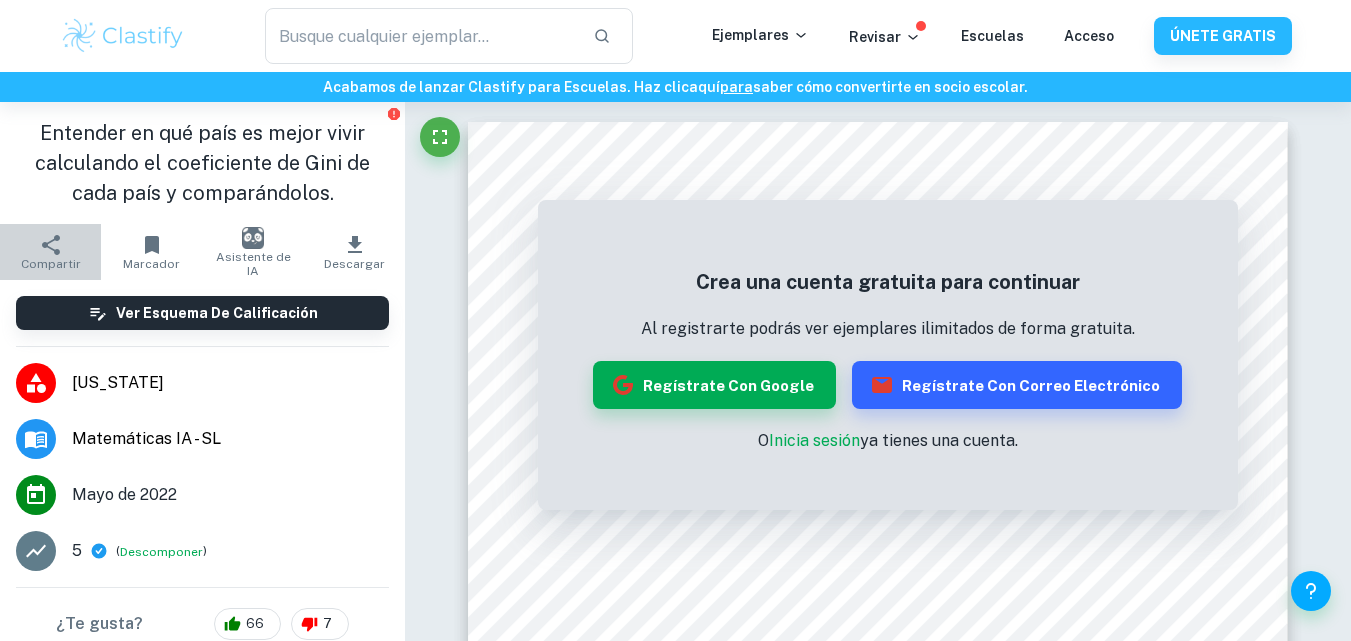 click 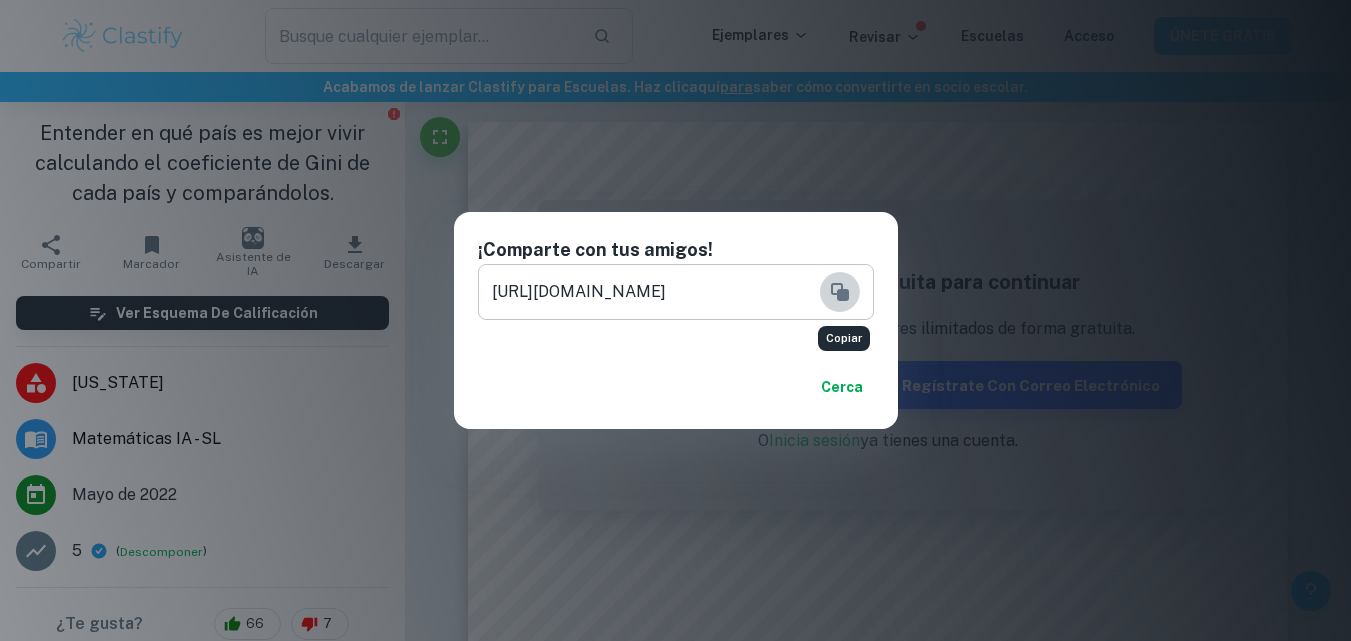 click 